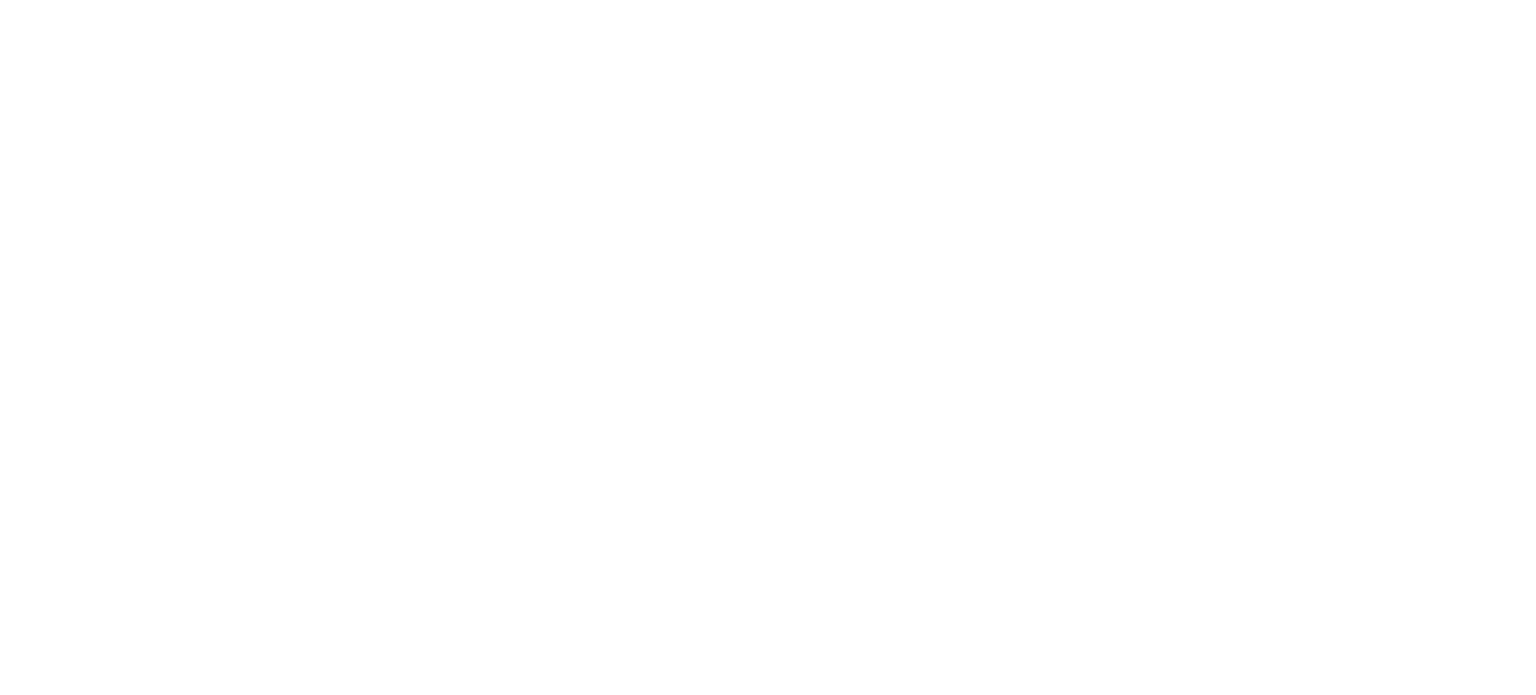 scroll, scrollTop: 0, scrollLeft: 0, axis: both 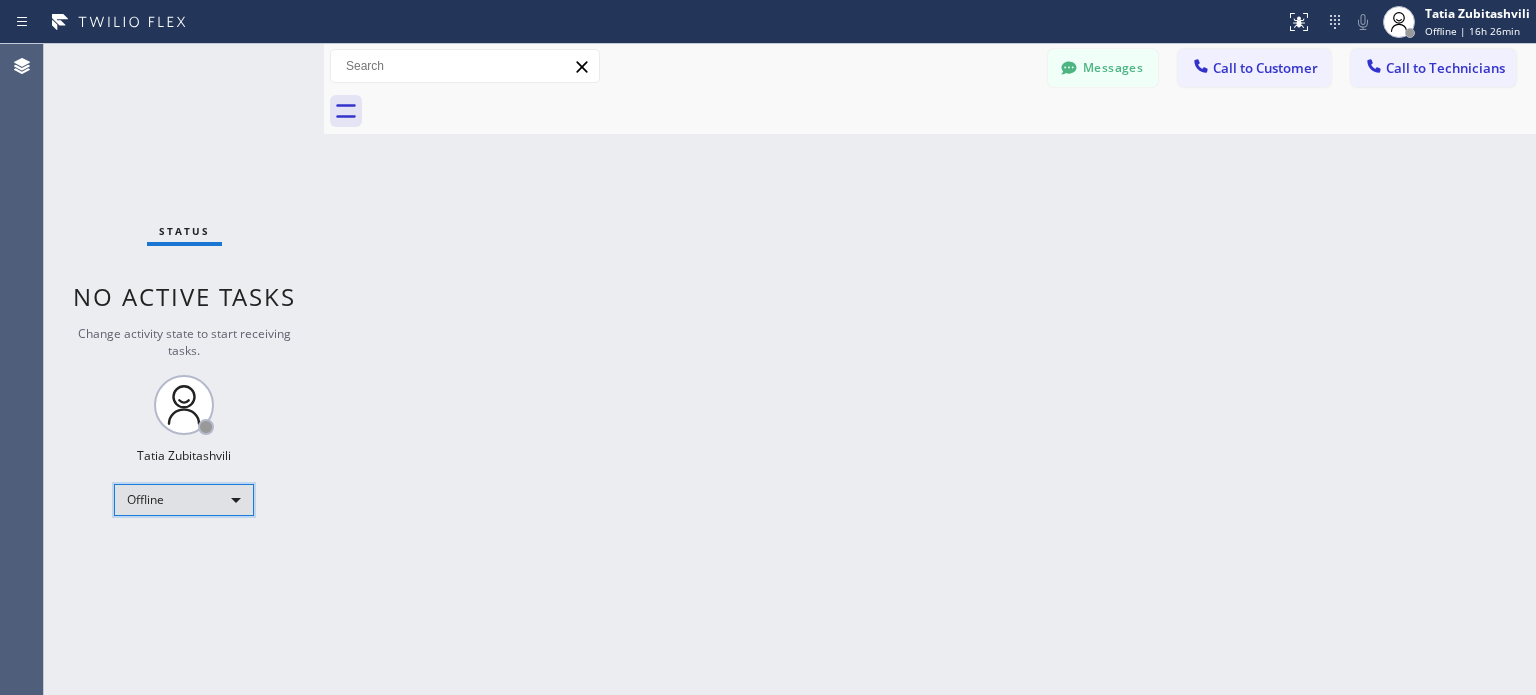 click on "Offline" at bounding box center (184, 500) 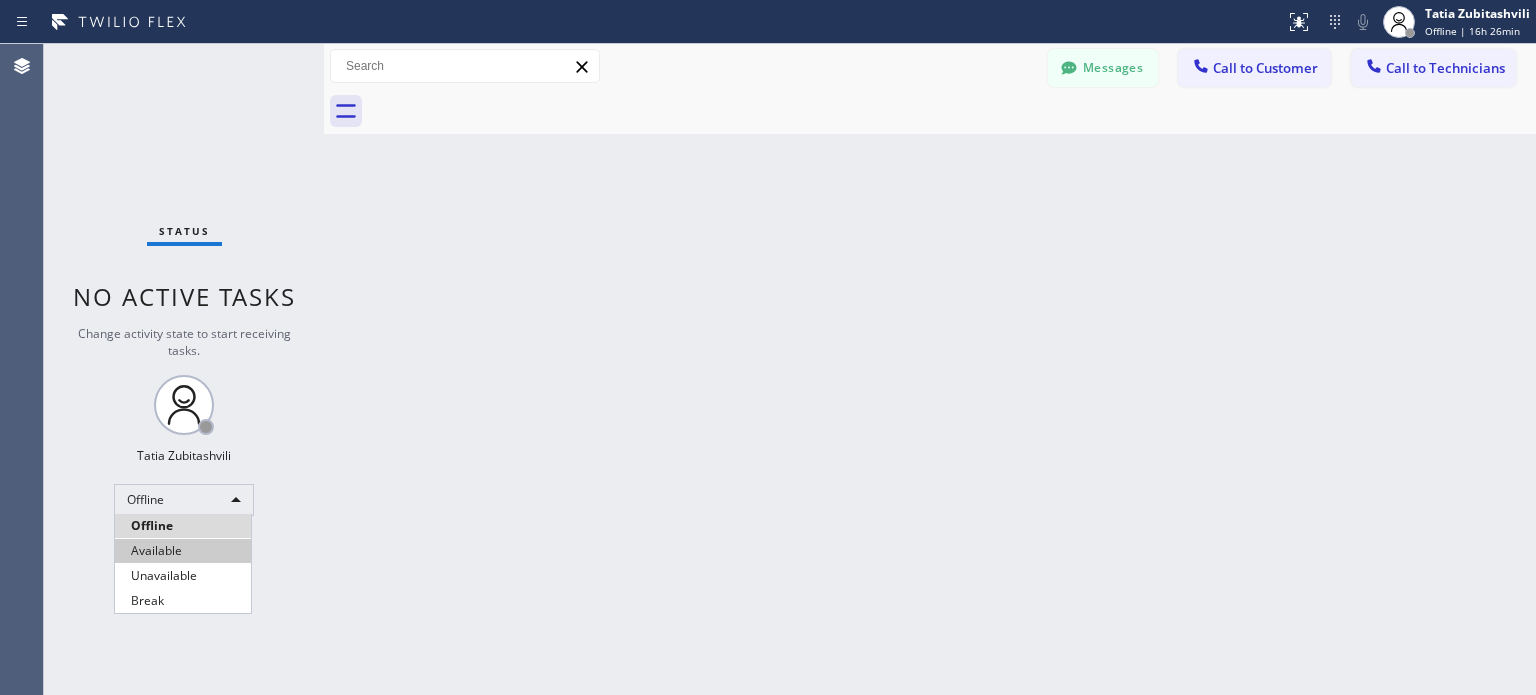 click on "Available" at bounding box center [183, 551] 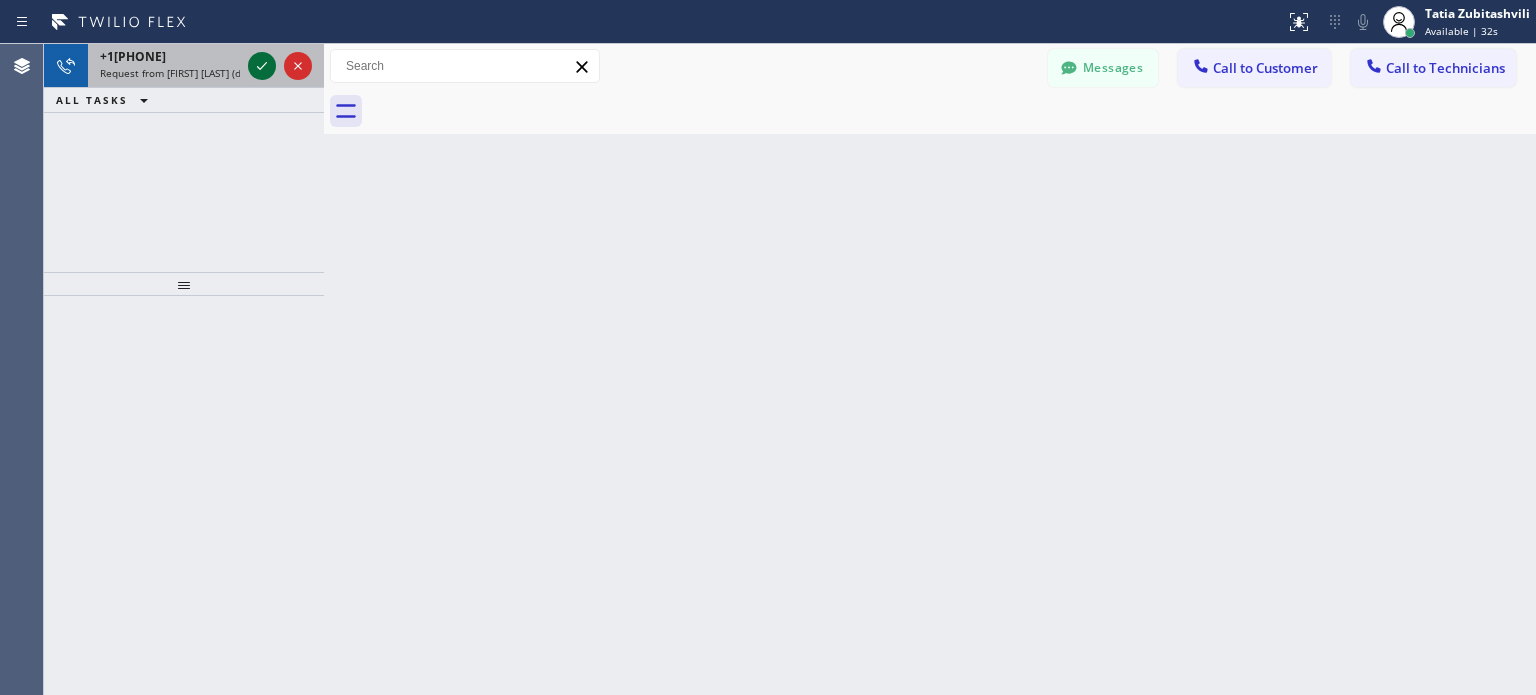 click 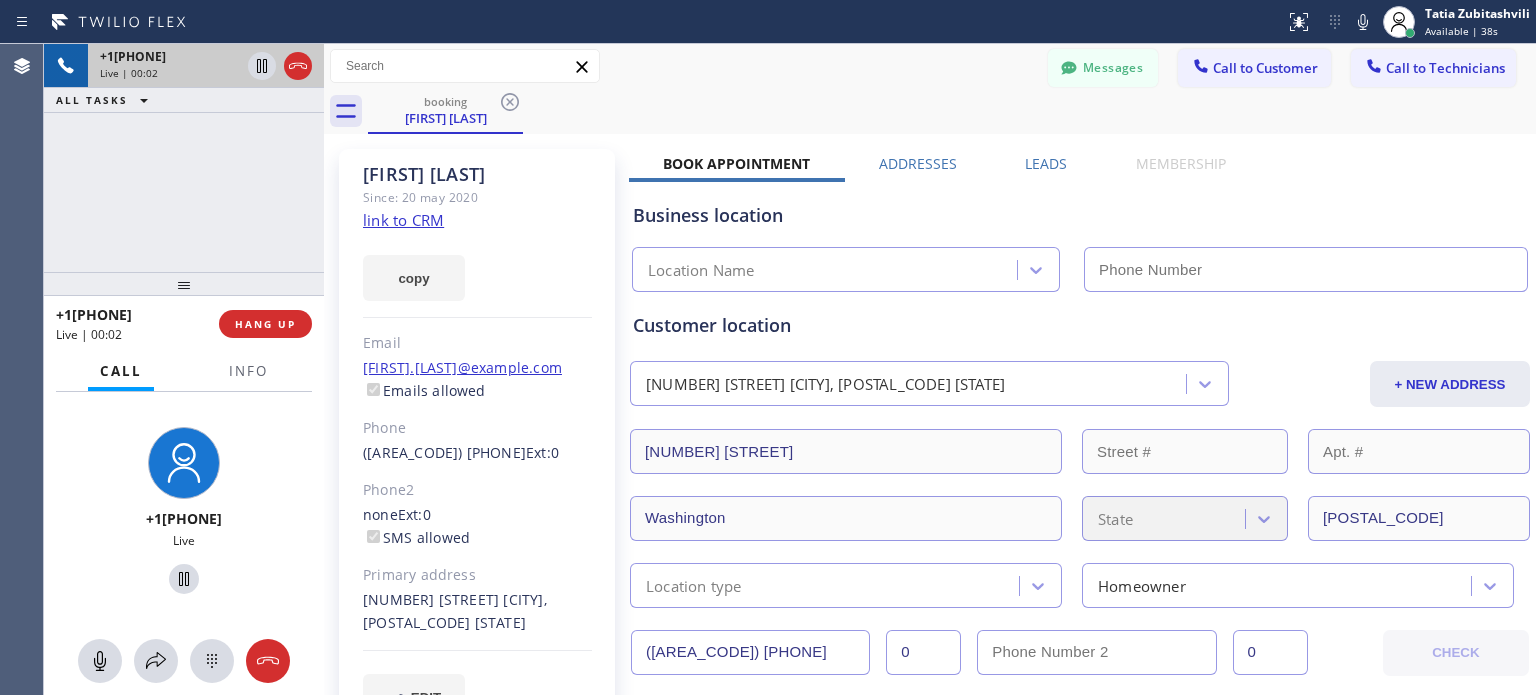 type on "([PHONE])" 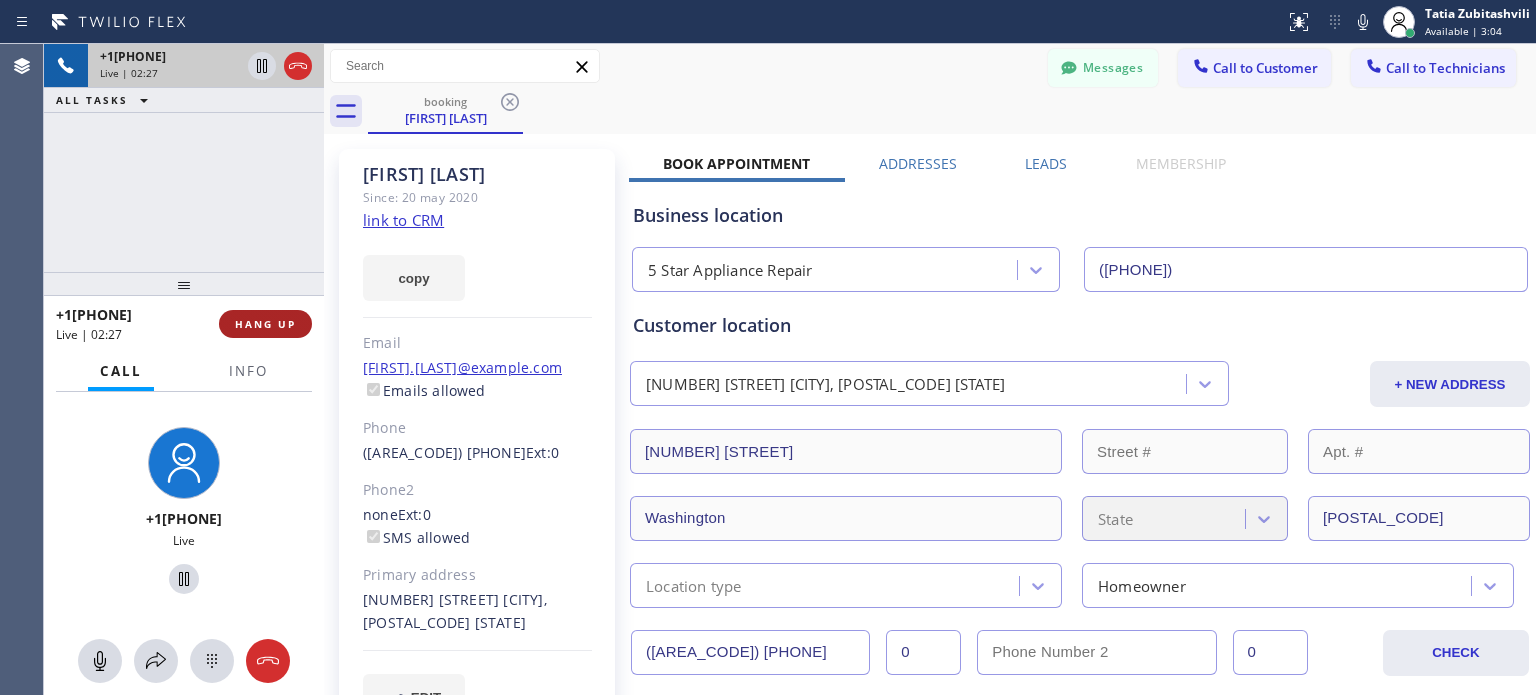 click on "HANG UP" at bounding box center [265, 324] 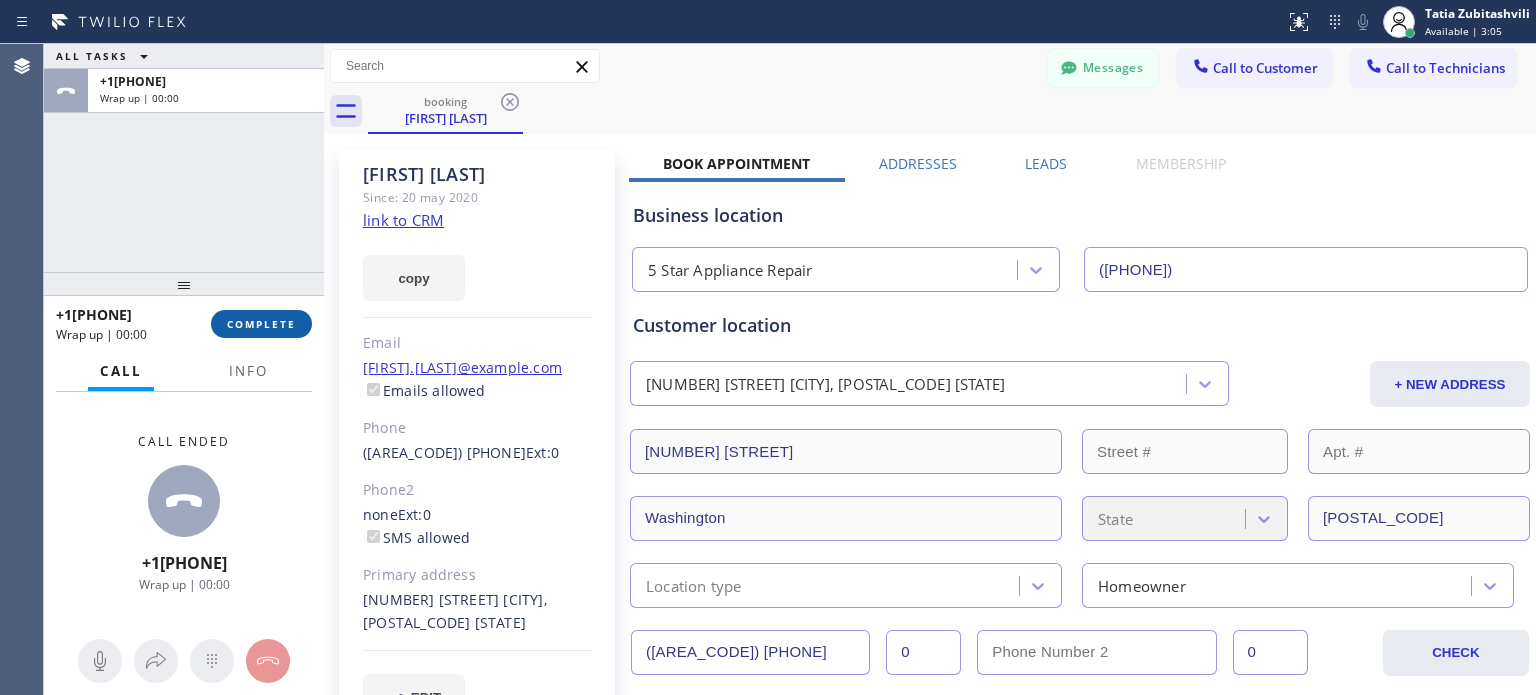 click on "COMPLETE" at bounding box center (261, 324) 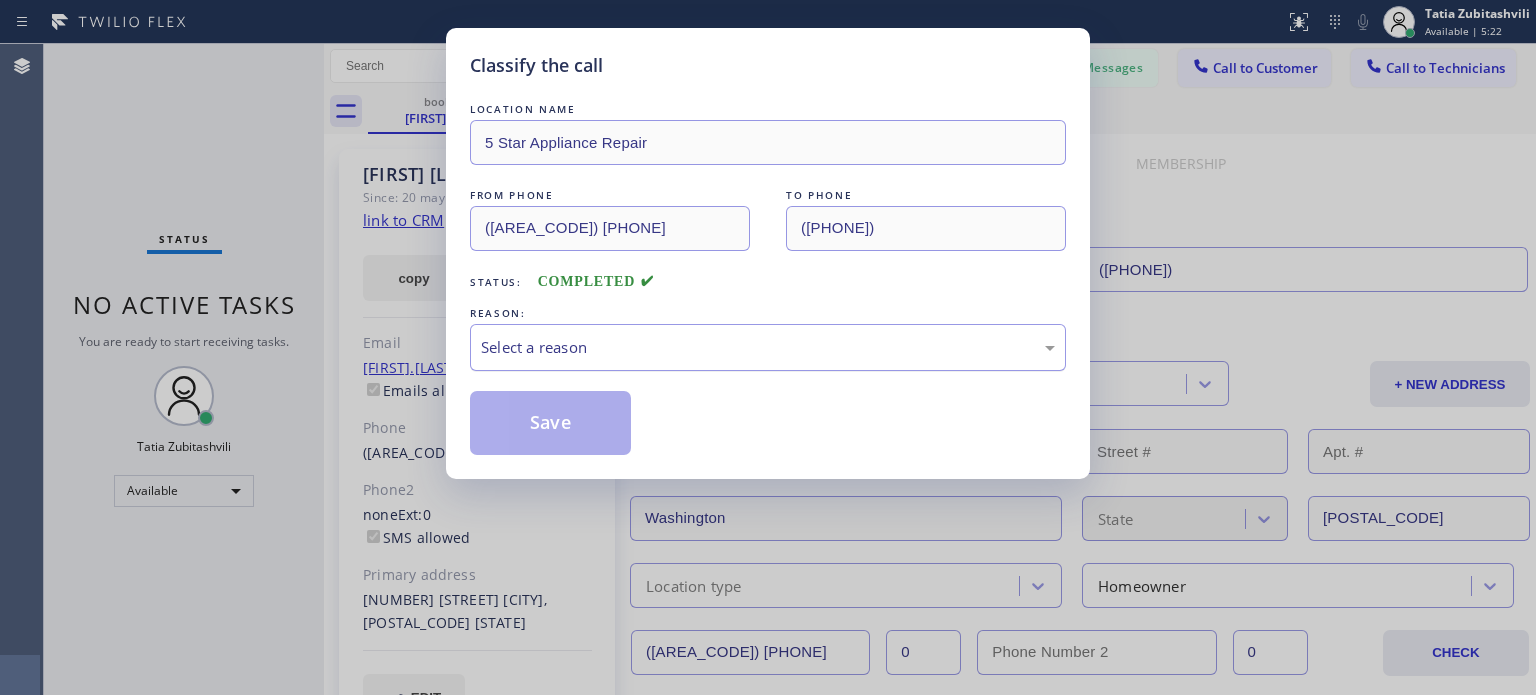click on "Select a reason" at bounding box center [768, 347] 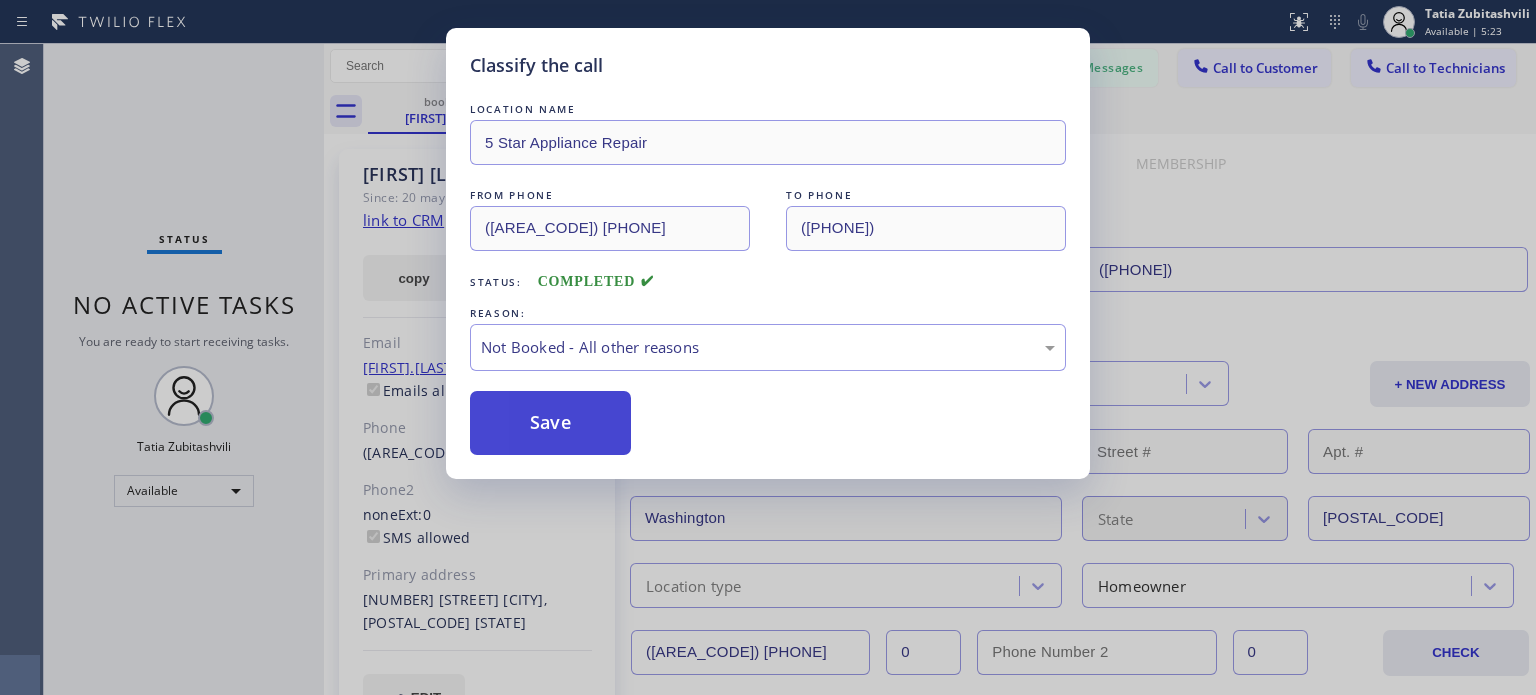 click on "Save" at bounding box center (550, 423) 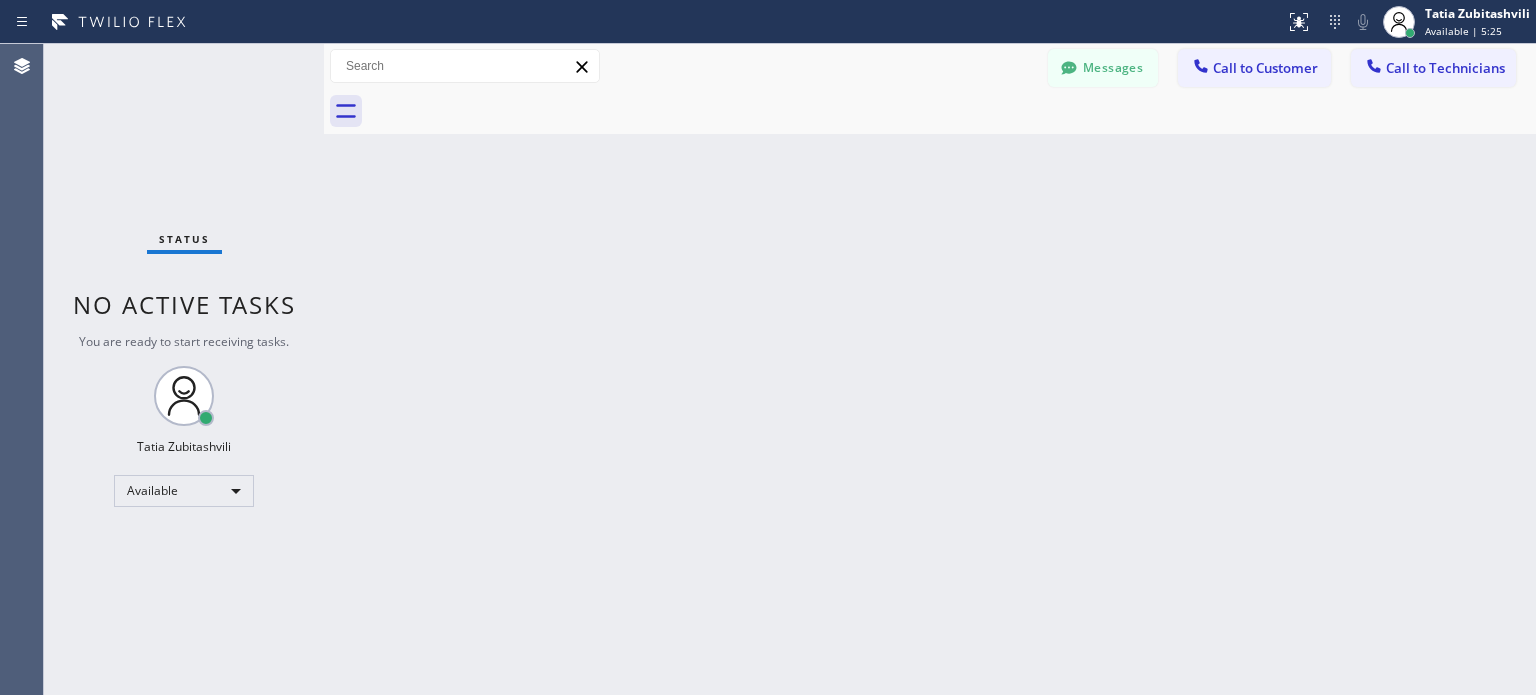 click on "Back to Dashboard Change Sender ID Customers Technicians MI [FIRST] [LAST] MM/DD HH:MM AM E unemployment or statement dewa lage ni MR [FIRST] [LAST] MM/DD HH:MM AM Thanks. I will pass on paying $1000 for a dishwasher given the new price. Wish I would have known it was a control panel and a pump so could have avoided this unnecessary expense. CA [FIRST] [LAST] MM/DD HH:MM AM Have a great day. JH [FIRST] [LAST] MM/DD HH:MM AM This is to acknowledge receipt of your text in which you inform me of a $2800 refund credit that you will be issuing to my American Express account. You have stated that the refund credit will appear in my account within the next 3 to 5 business days. Sincerely, [FIRST] [LAST]. RJ [FIRST] [LAST] MM/DD HH:MM AM Thank you DM [FIRST] [LAST] MM/DD HH:MM AM Can you pls make sure the tech calls that number and not mine. SO [FIRST] [LAST] MM/DD HH:MM AM Thank you. BW [FIRST] [LAST] MM/DD HH:MM AM SN [FIRST] [LAST] MM/DD HH:MM AM Thank you,[FIRST].Have a great day. [FIRST] [LAST] MM/DD HH:MM AM Thanks Call" at bounding box center (930, 369) 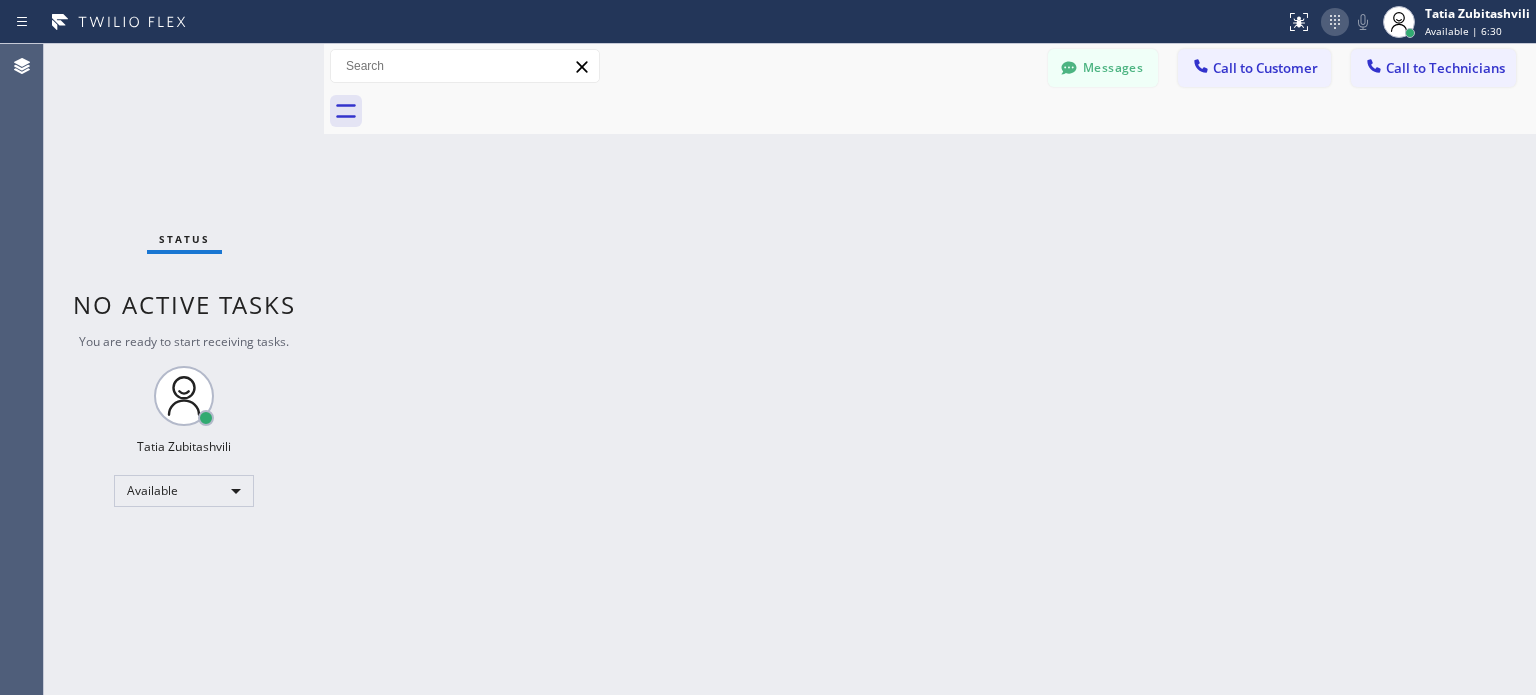 click 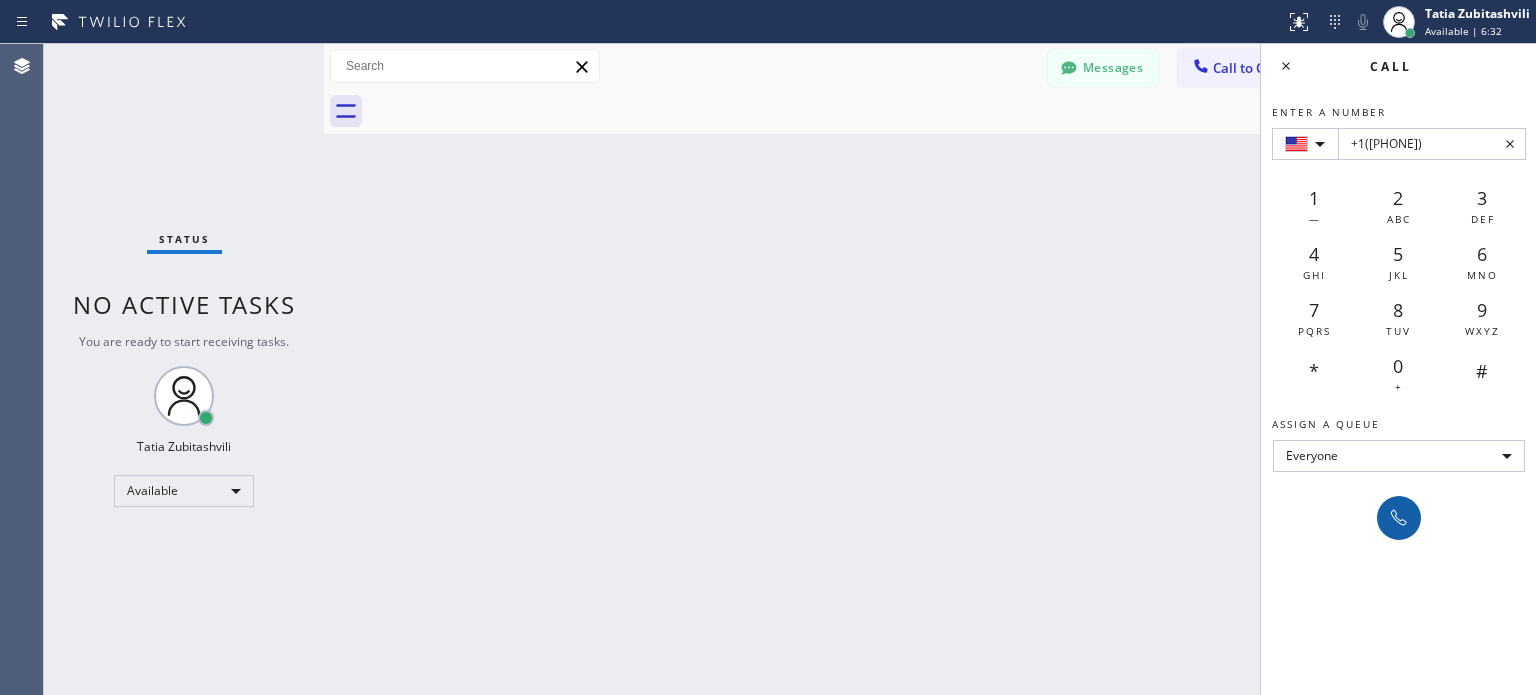 type on "+1([PHONE])" 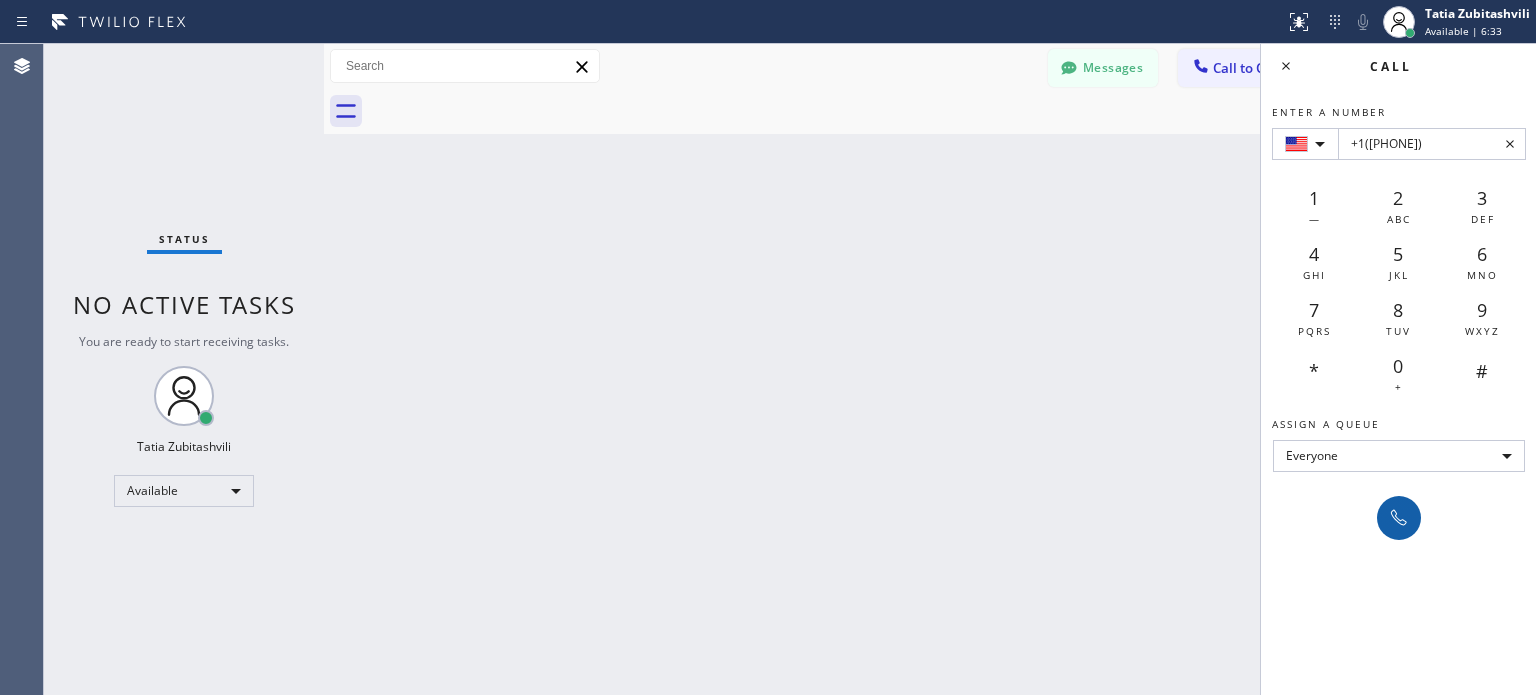 click 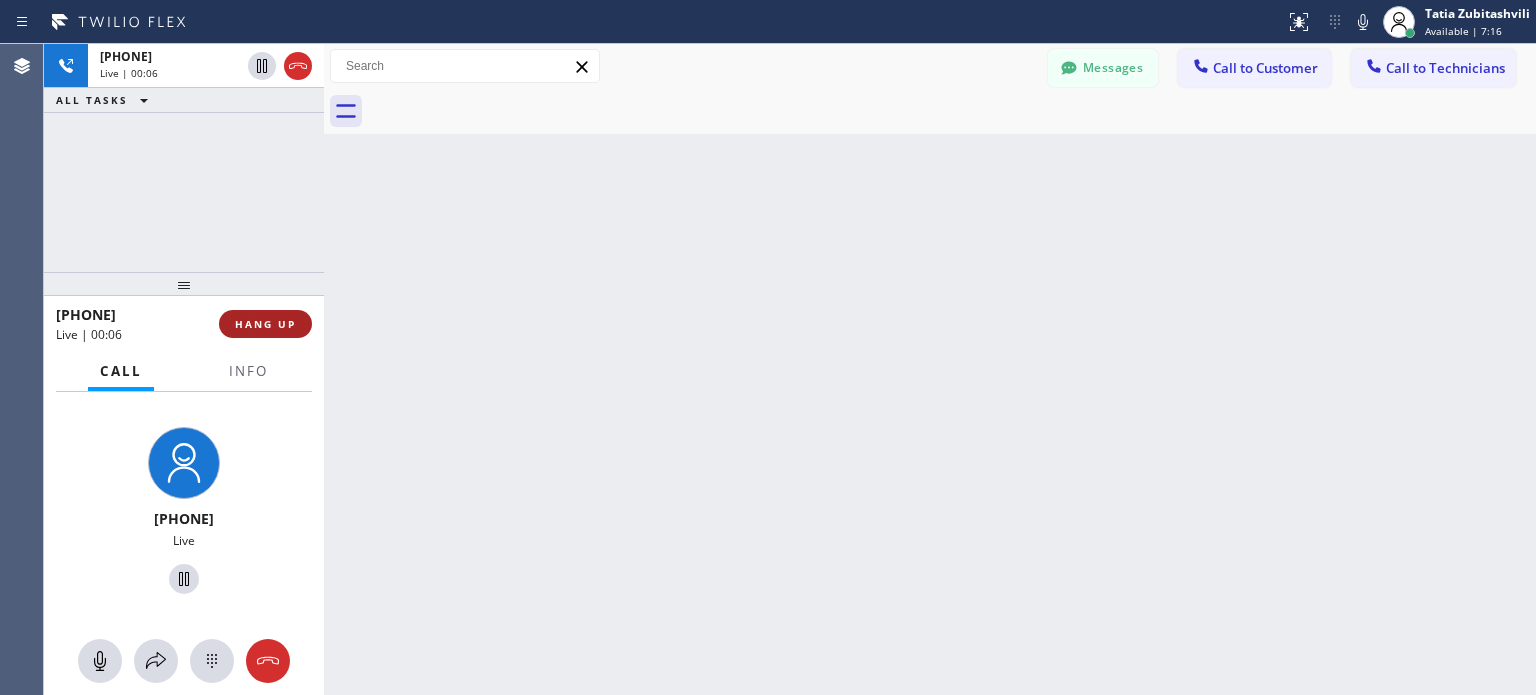 click on "HANG UP" at bounding box center [265, 324] 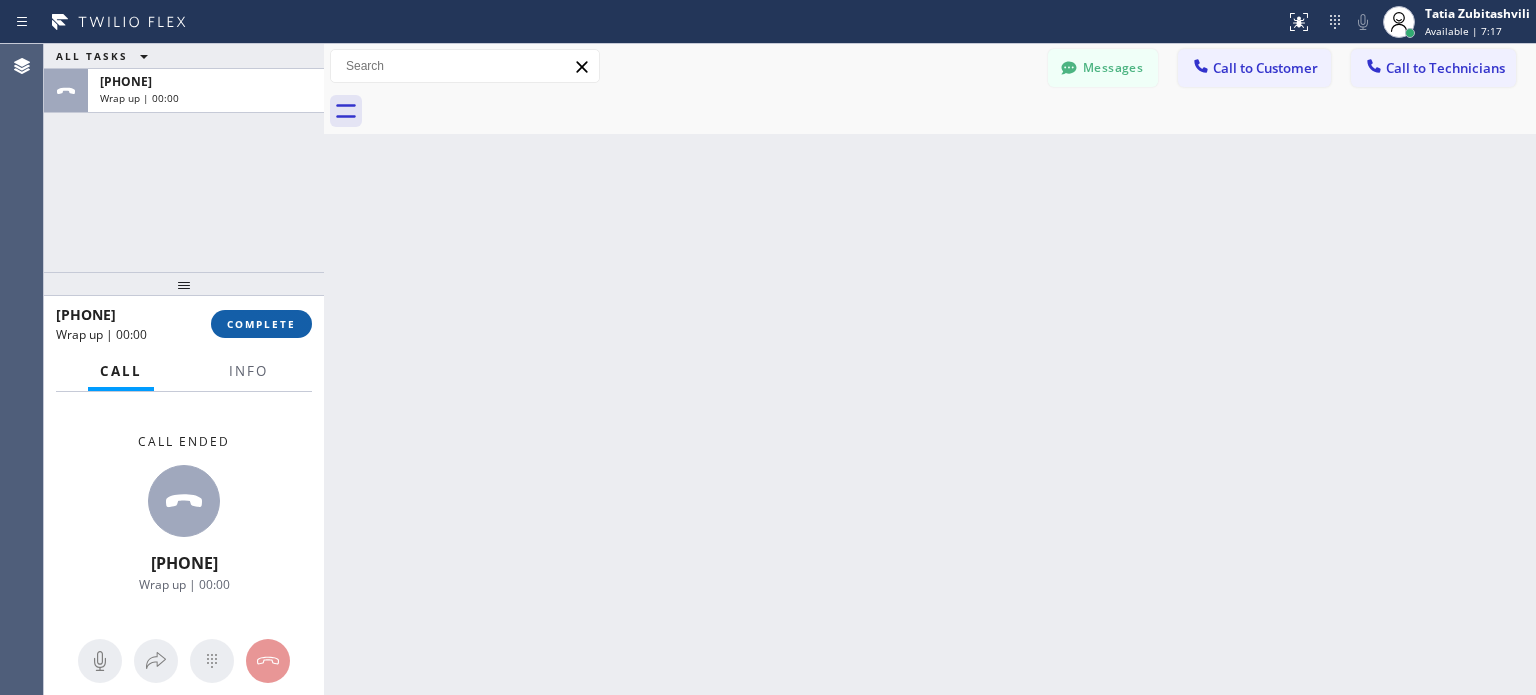click on "COMPLETE" at bounding box center (261, 324) 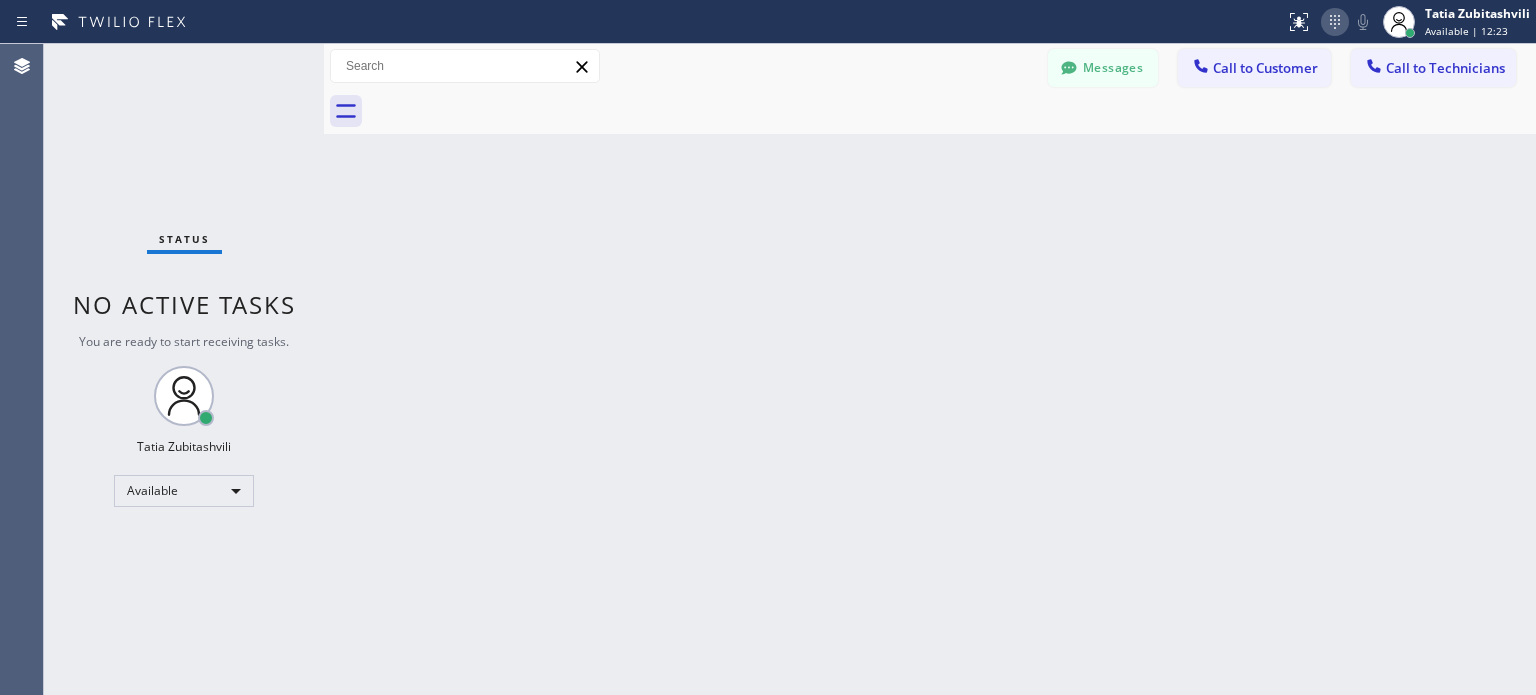 click 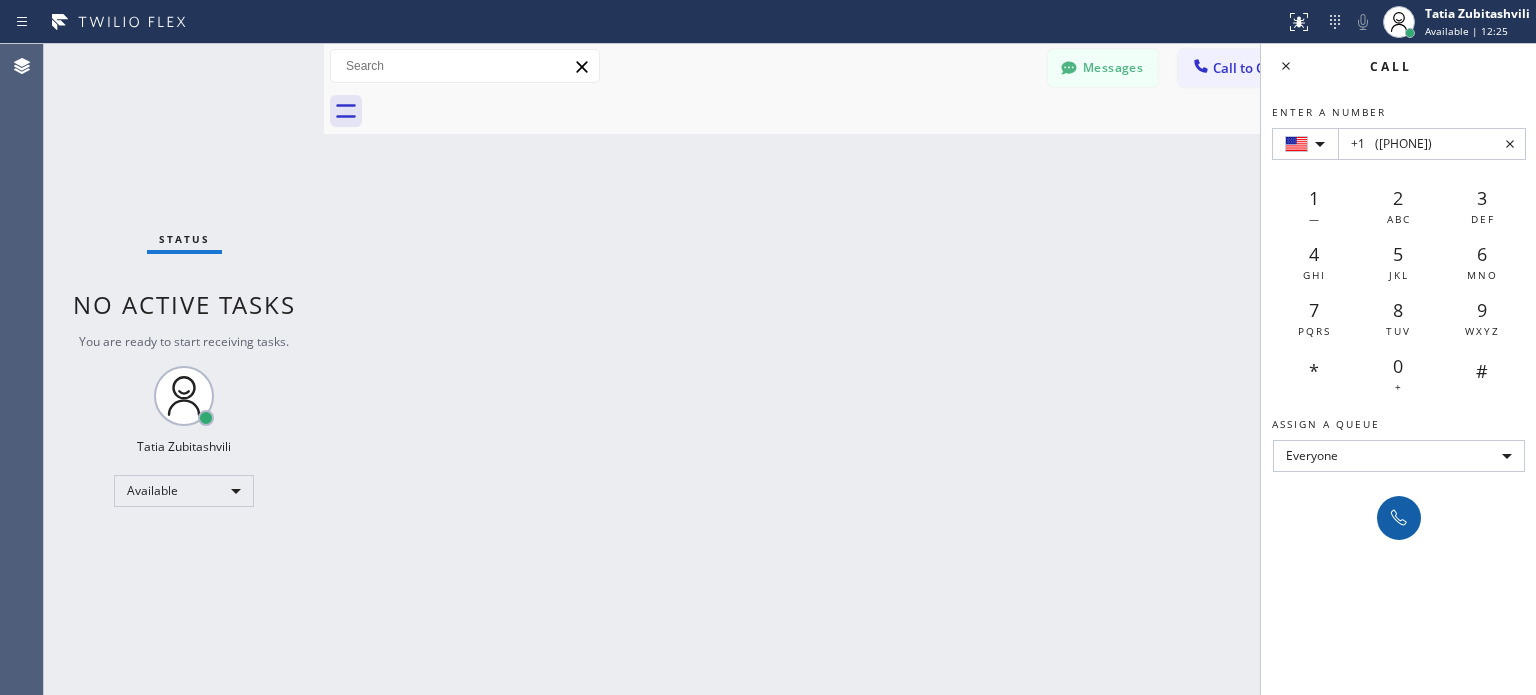 type on "+1	([PHONE])" 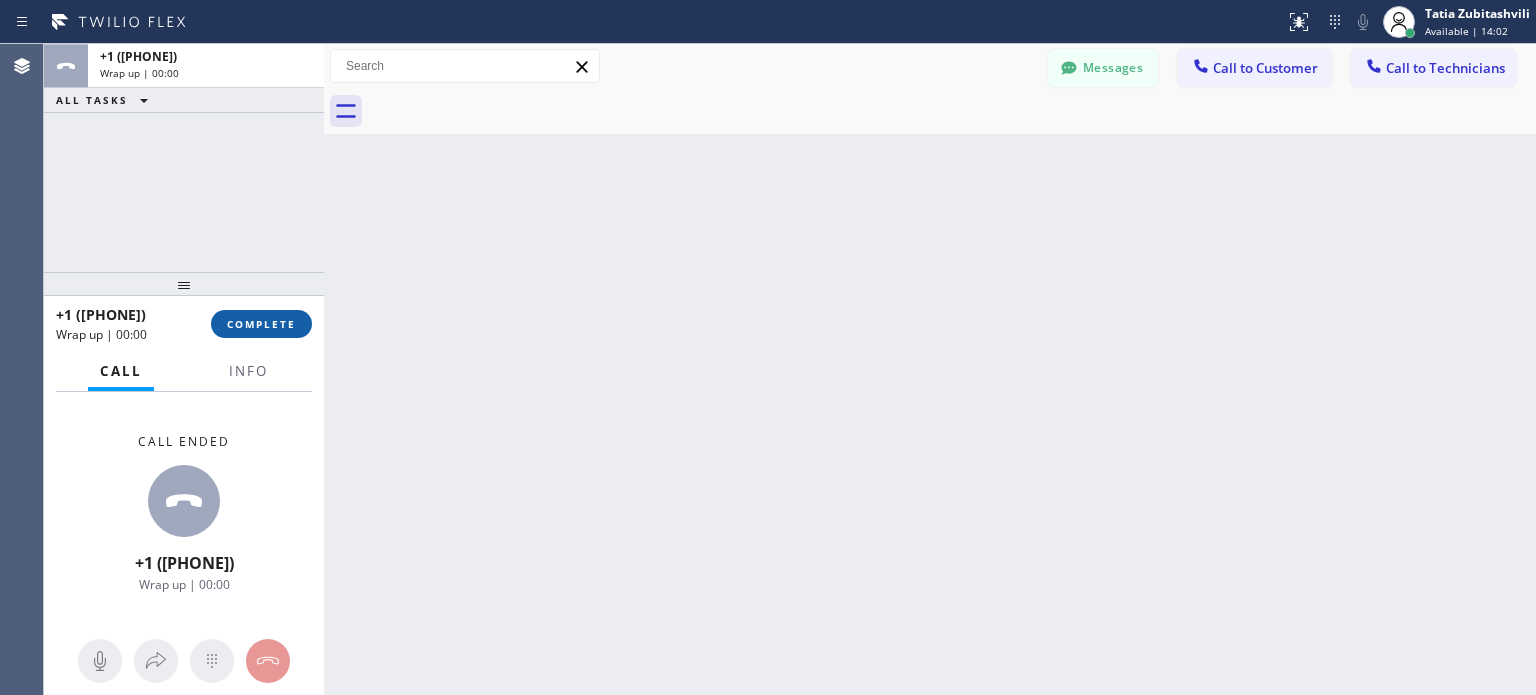 click on "COMPLETE" at bounding box center (261, 324) 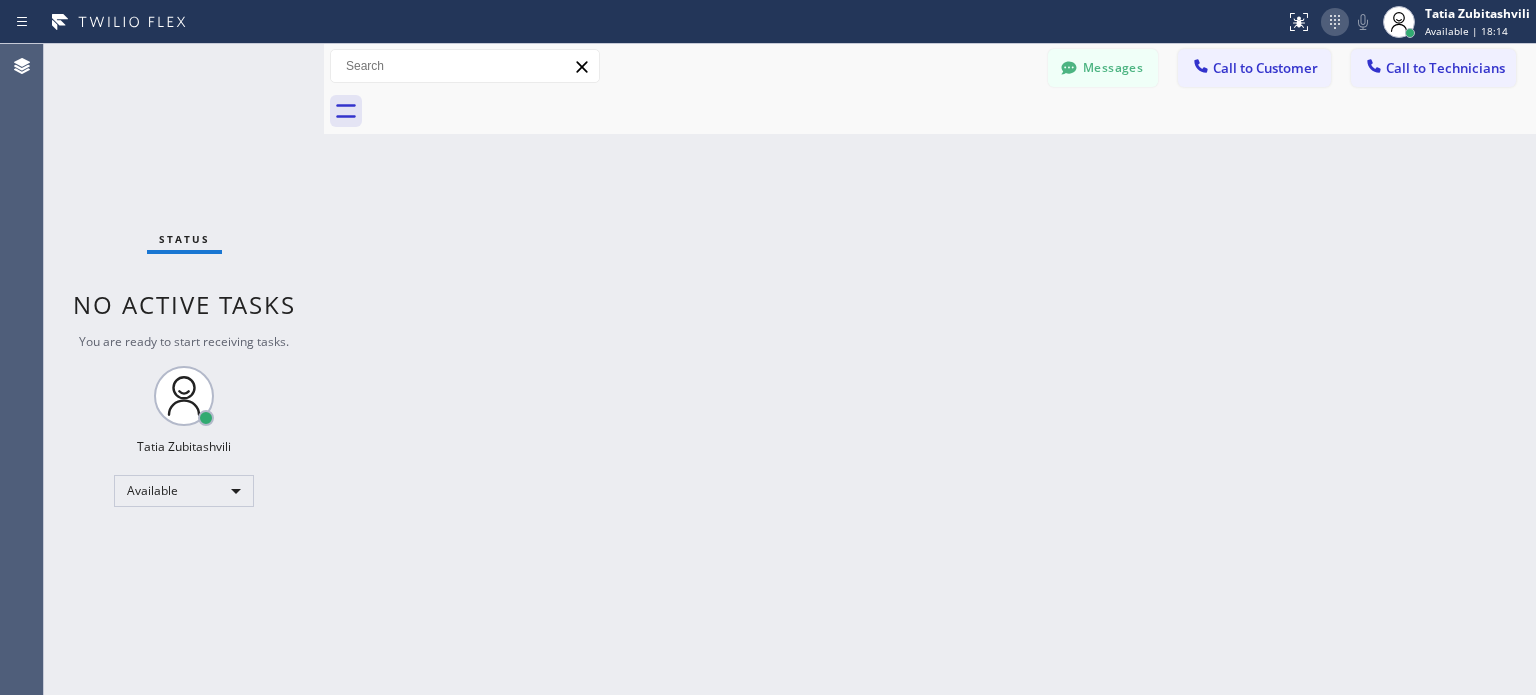 click 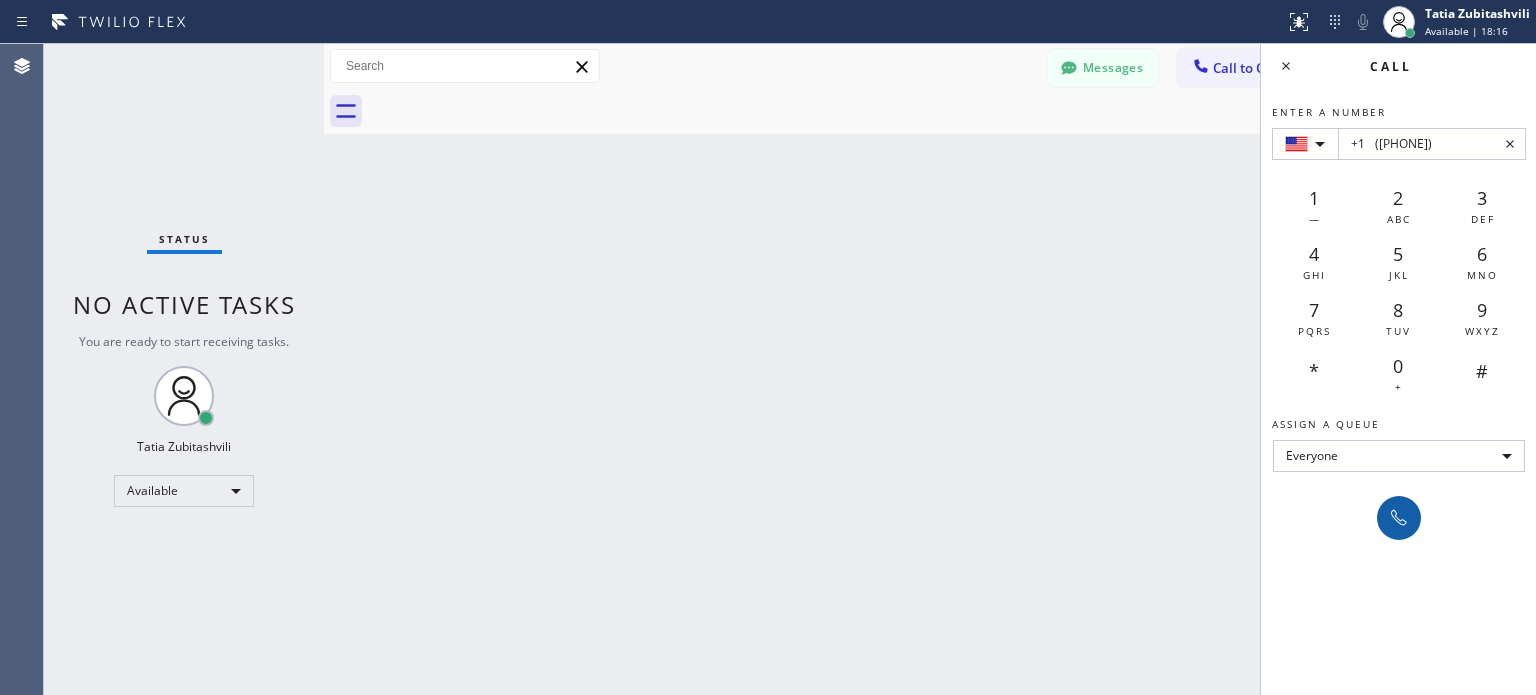 type on "+1	([PHONE])" 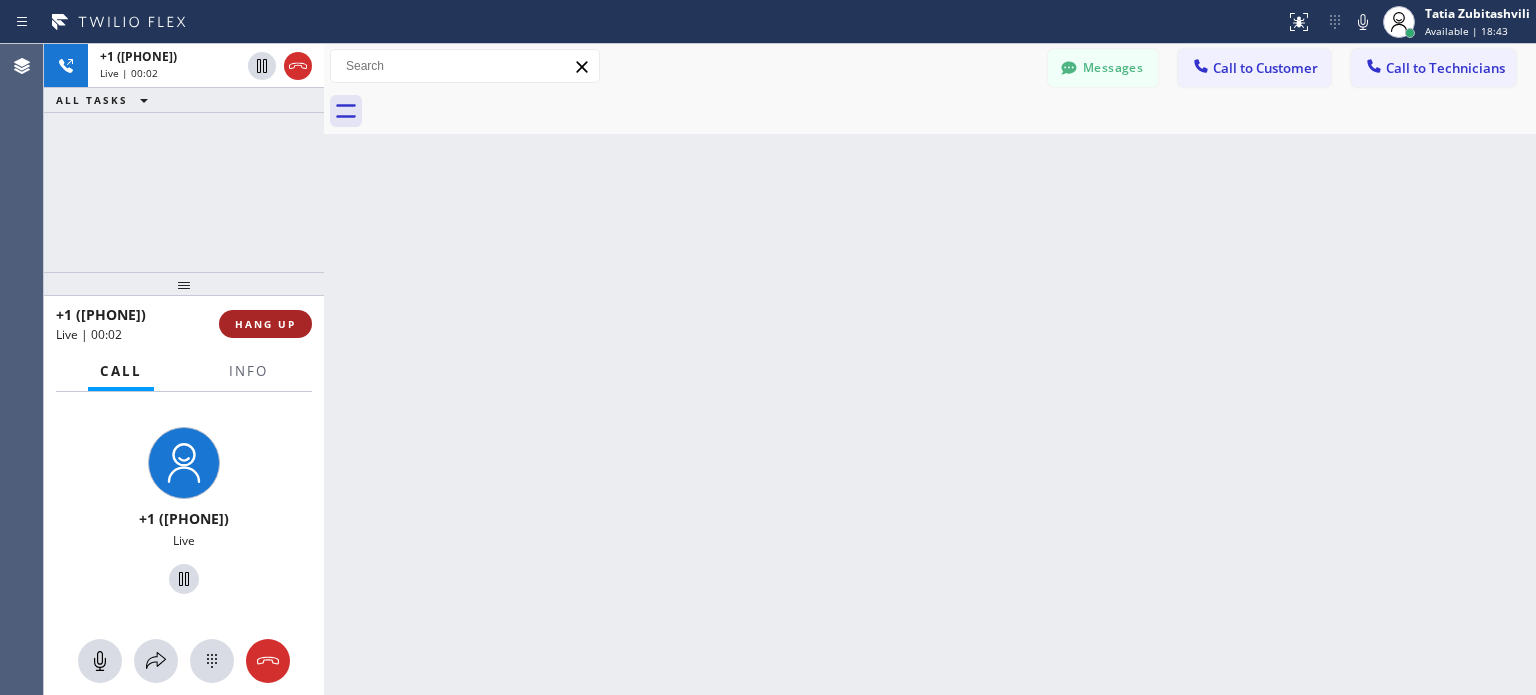 click on "HANG UP" at bounding box center (265, 324) 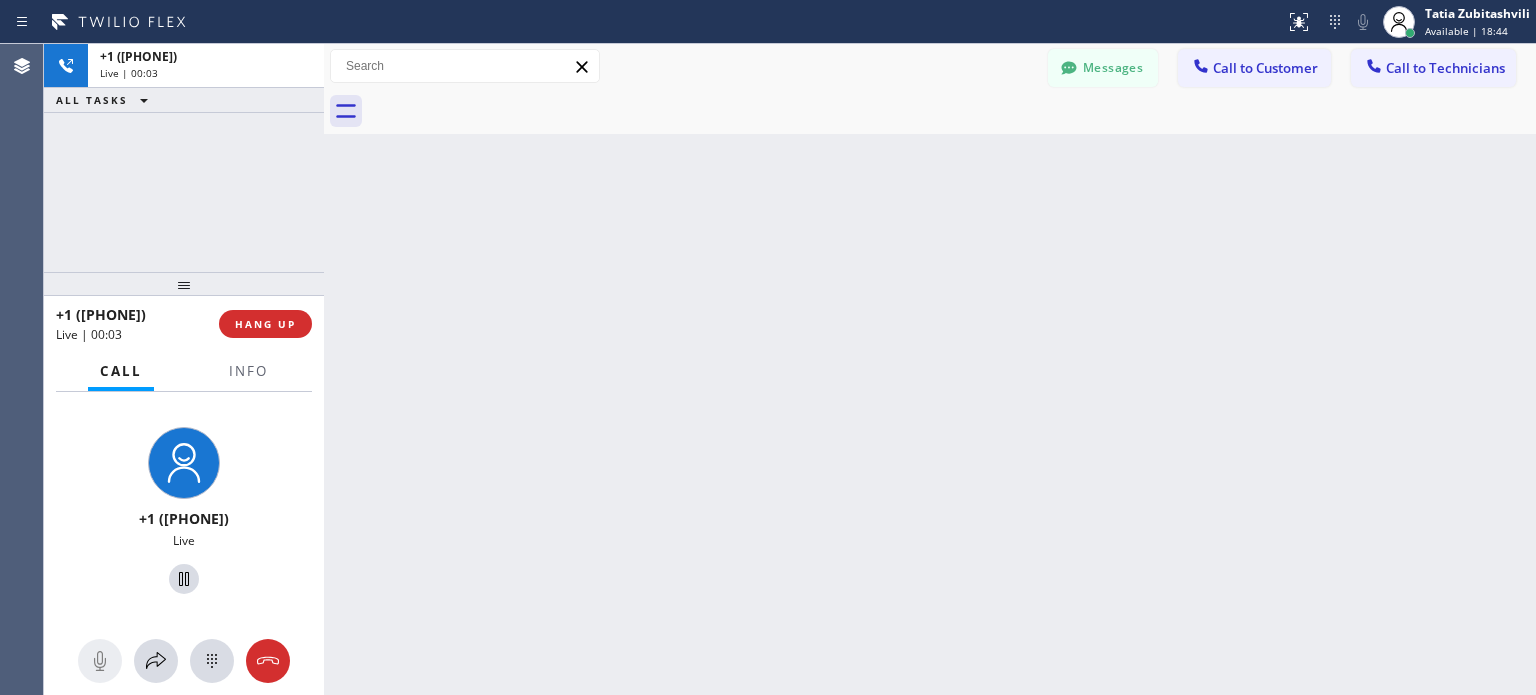 drag, startPoint x: 271, startPoint y: 327, endPoint x: 252, endPoint y: 252, distance: 77.36925 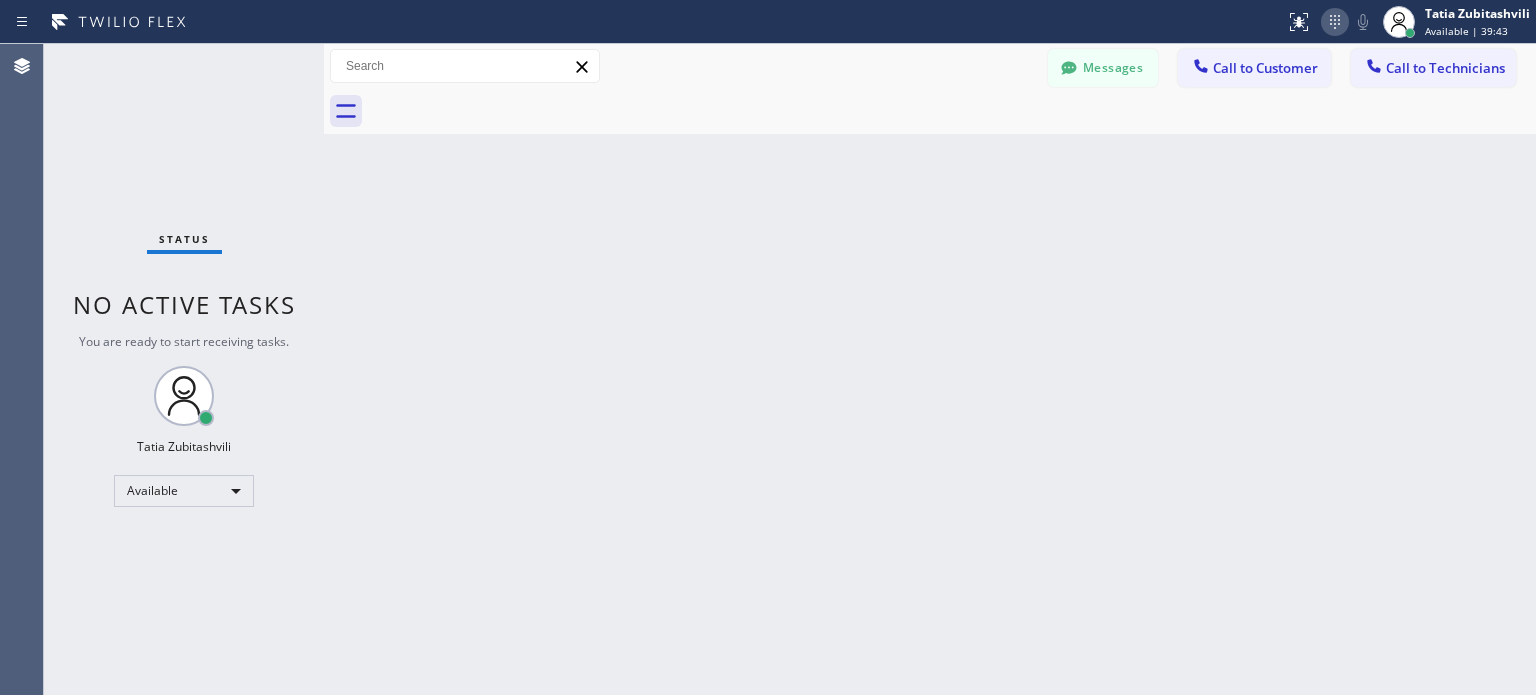 click 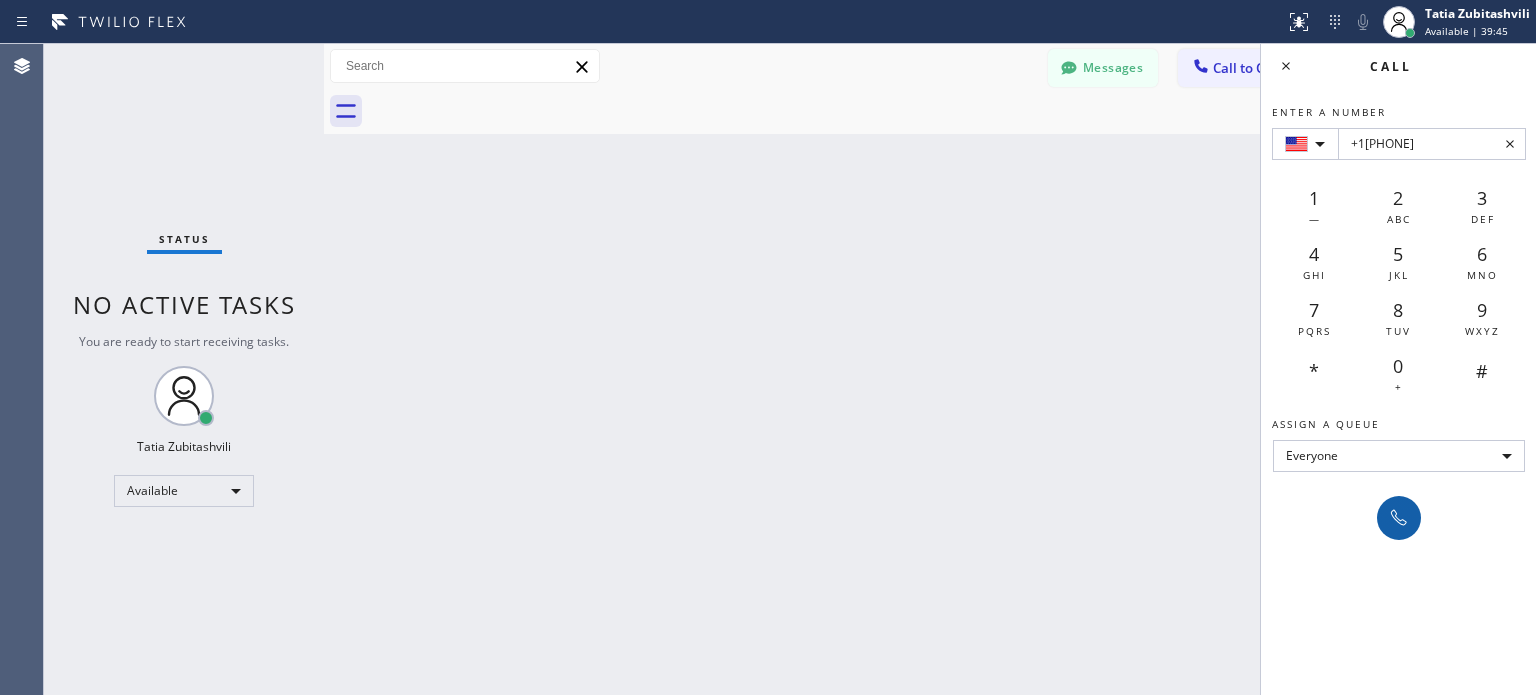 type on "+1[PHONE]" 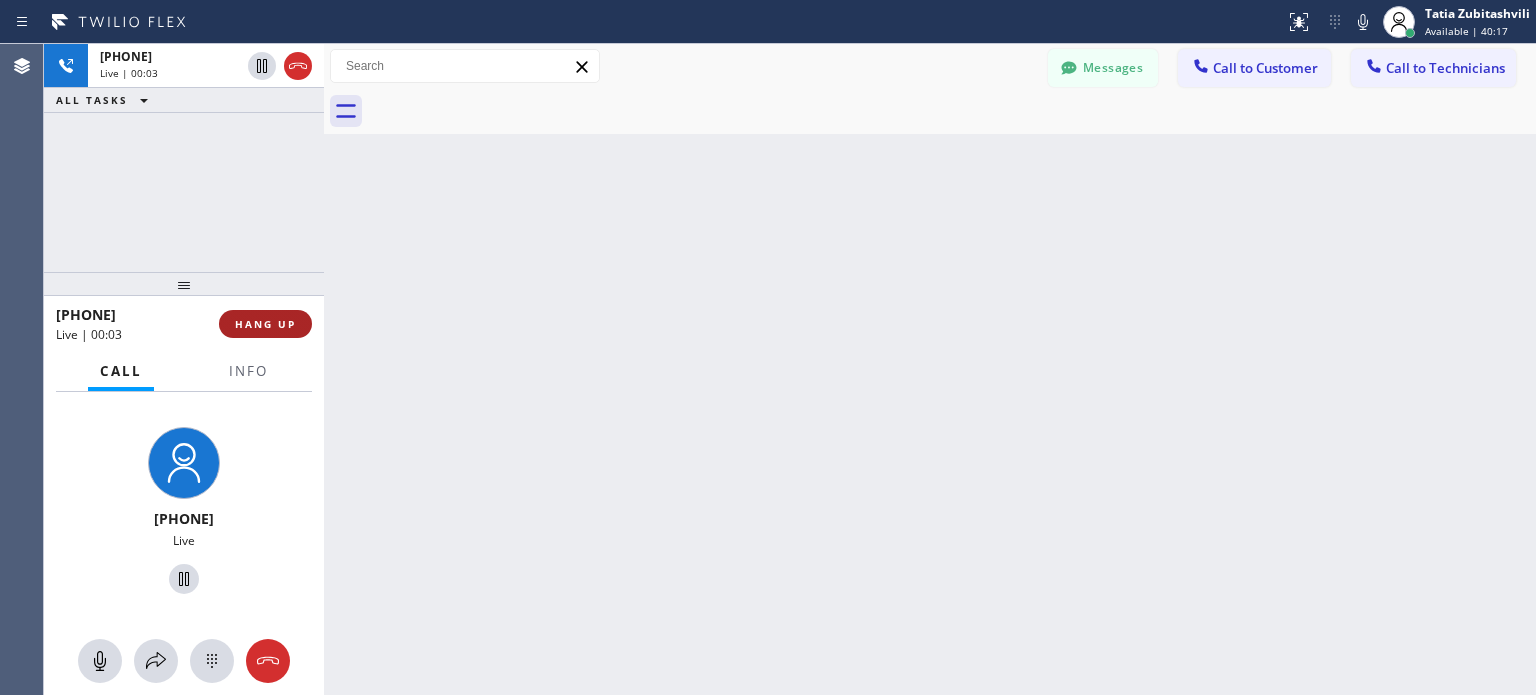 click on "HANG UP" at bounding box center [265, 324] 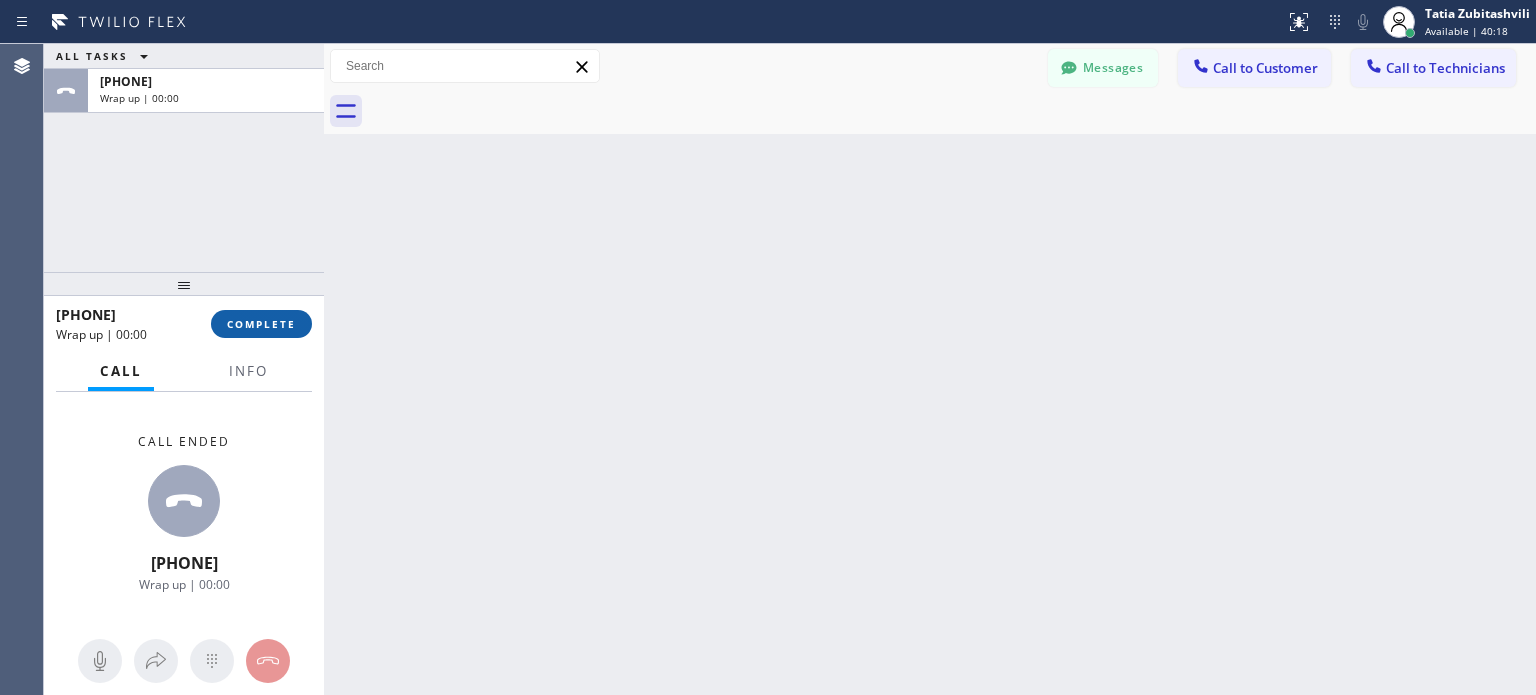 click on "COMPLETE" at bounding box center [261, 324] 